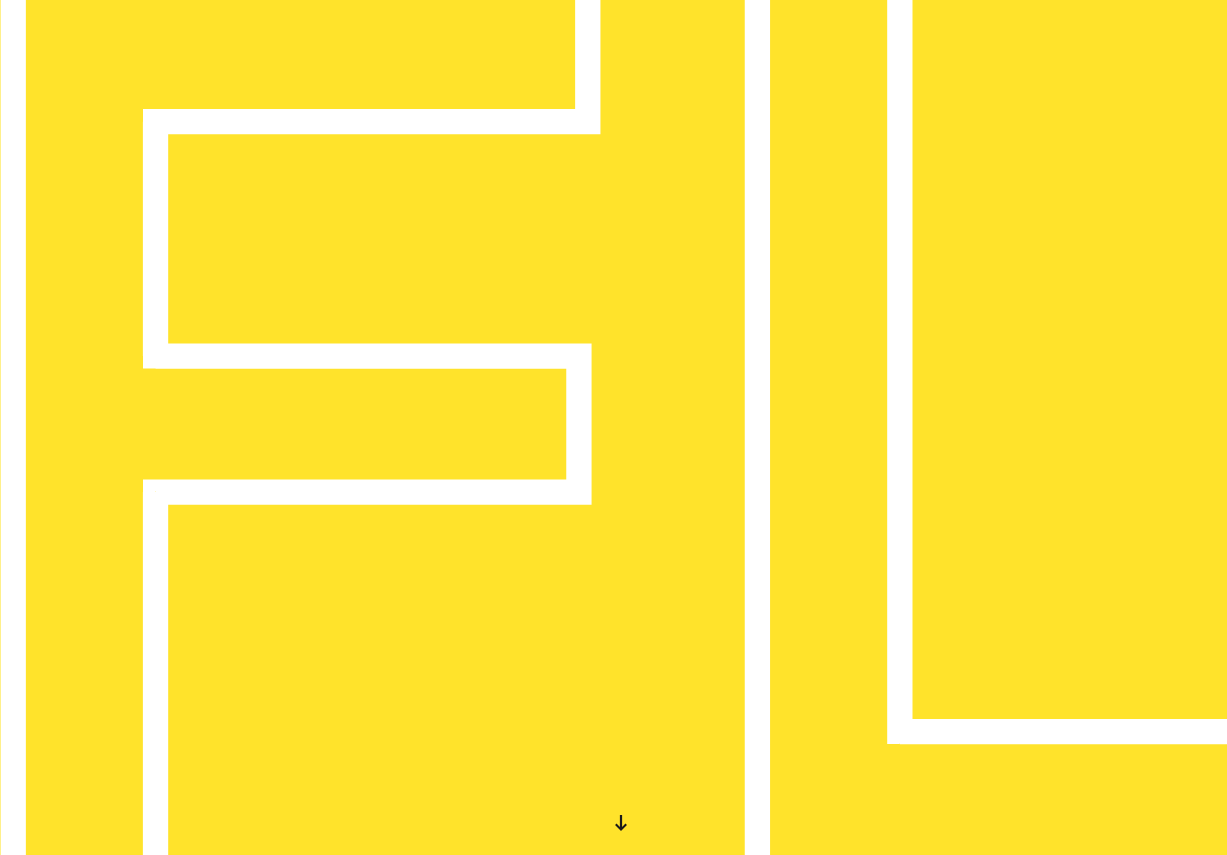 scroll, scrollTop: 0, scrollLeft: 0, axis: both 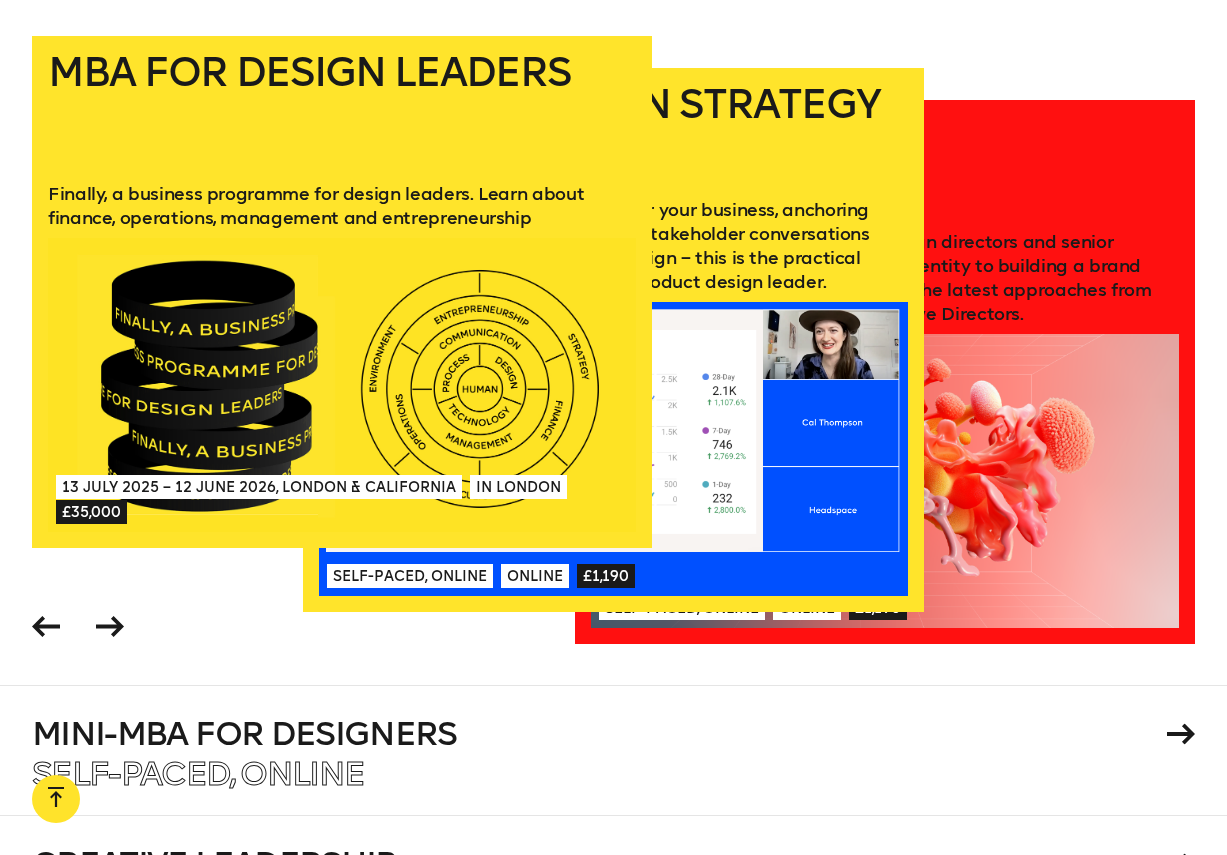 click on "Product Design Strategy From choosing metrics appropriate for your business, anchoring them with human stories, facilitating stakeholder conversations and measuring the impact of your design – this is the practical course to help you become a better product design leader. Self-paced, Online Online [CURRENCY] Self-paced, Online Online" at bounding box center [613, 340] 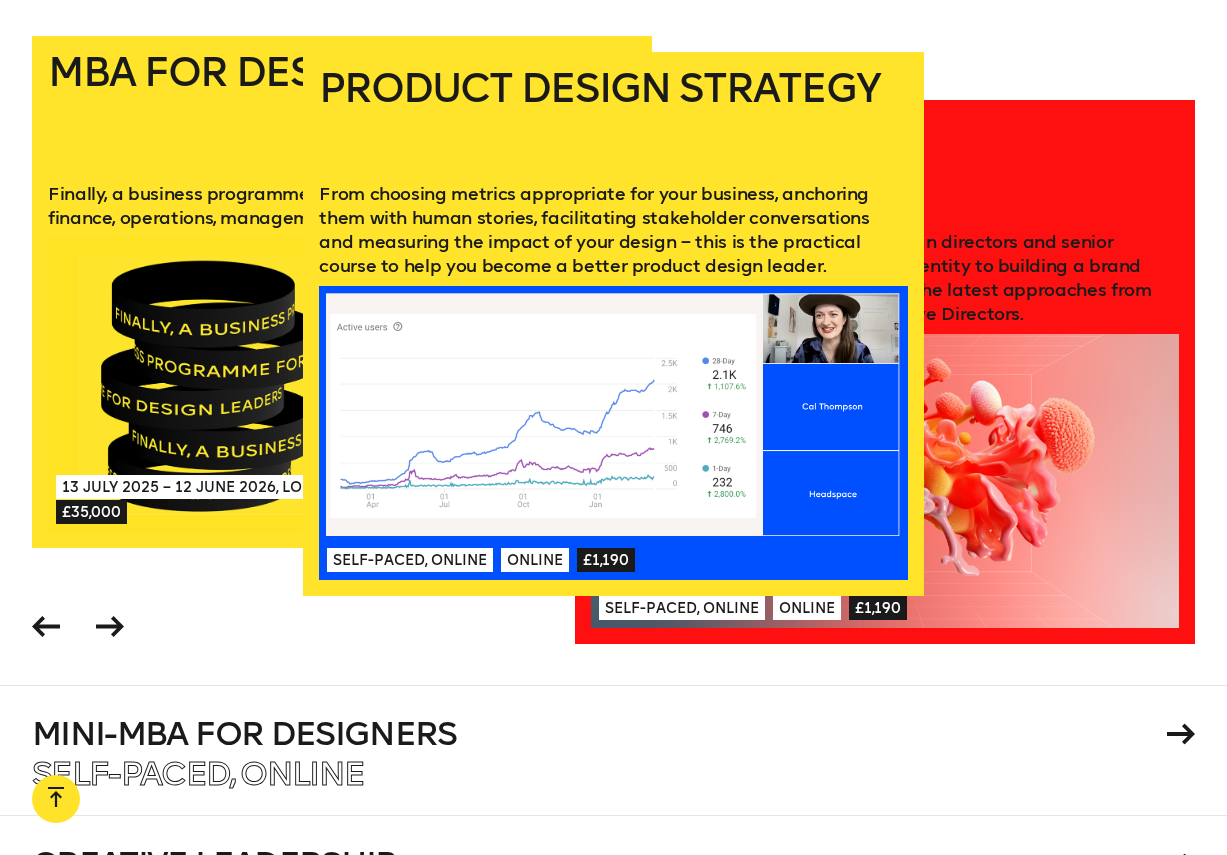 click at bounding box center (46, 626) 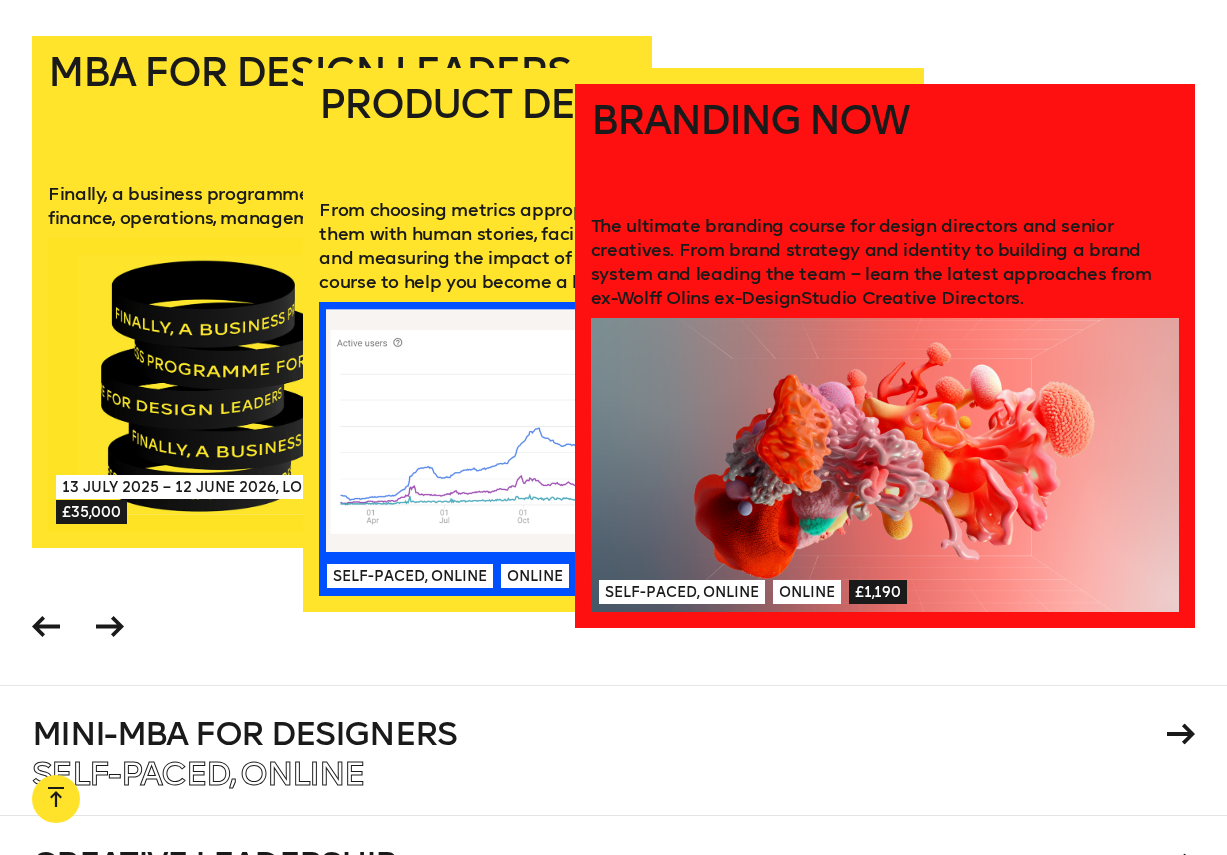 click at bounding box center [885, 465] 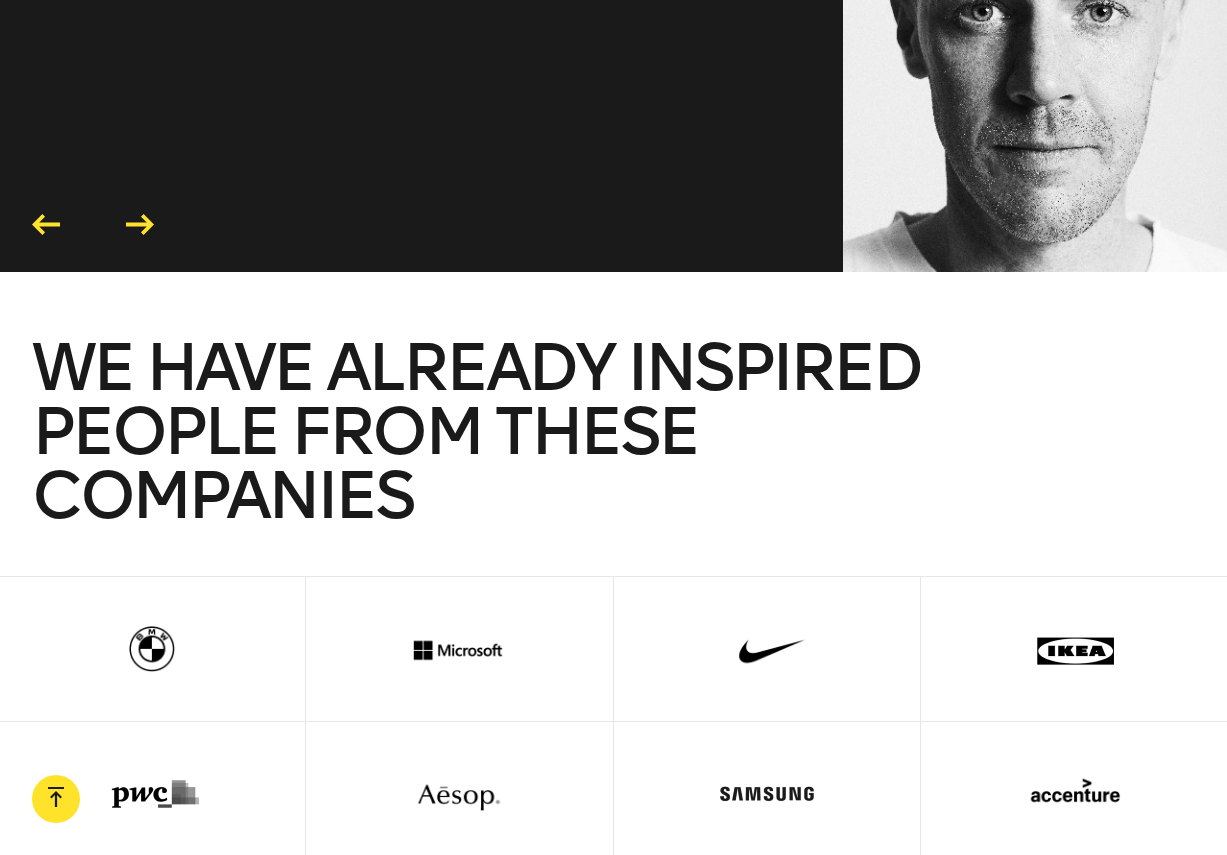 scroll, scrollTop: 4159, scrollLeft: 0, axis: vertical 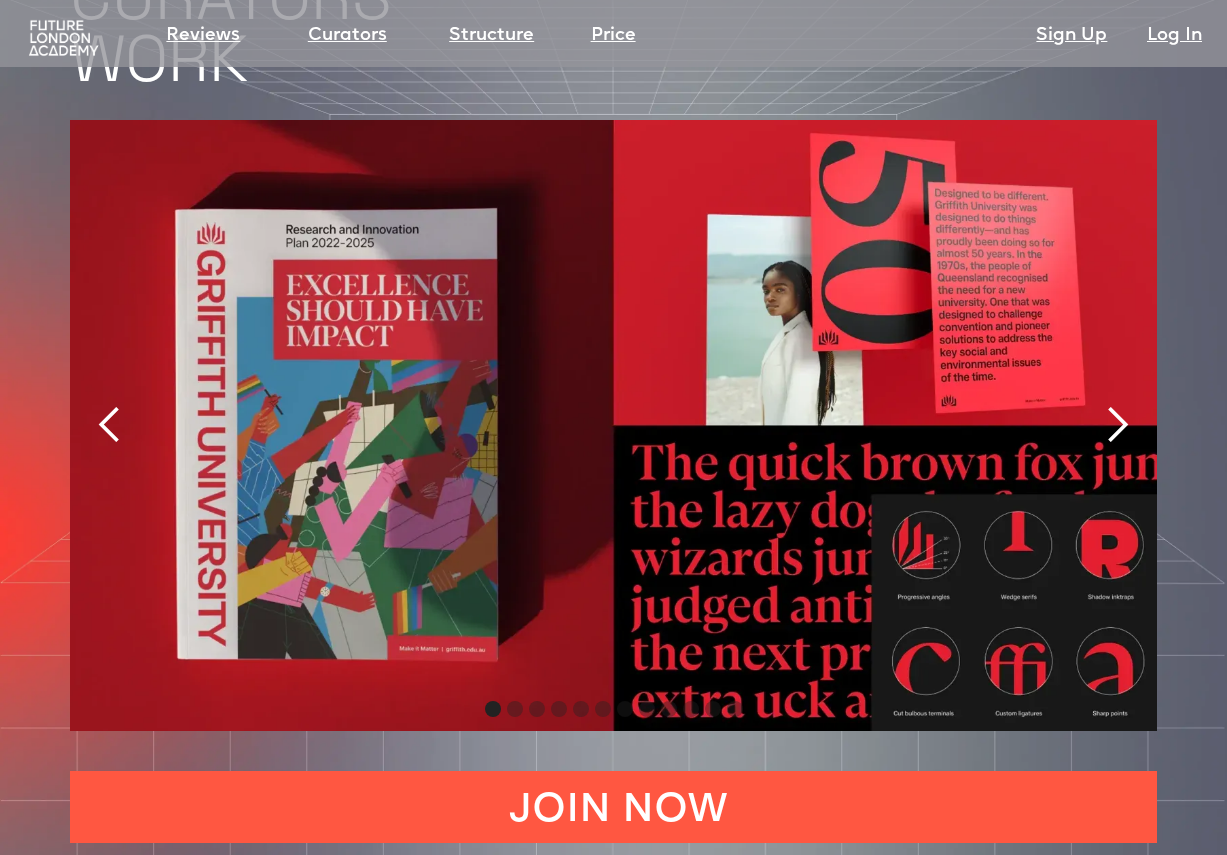 click at bounding box center (1117, 425) 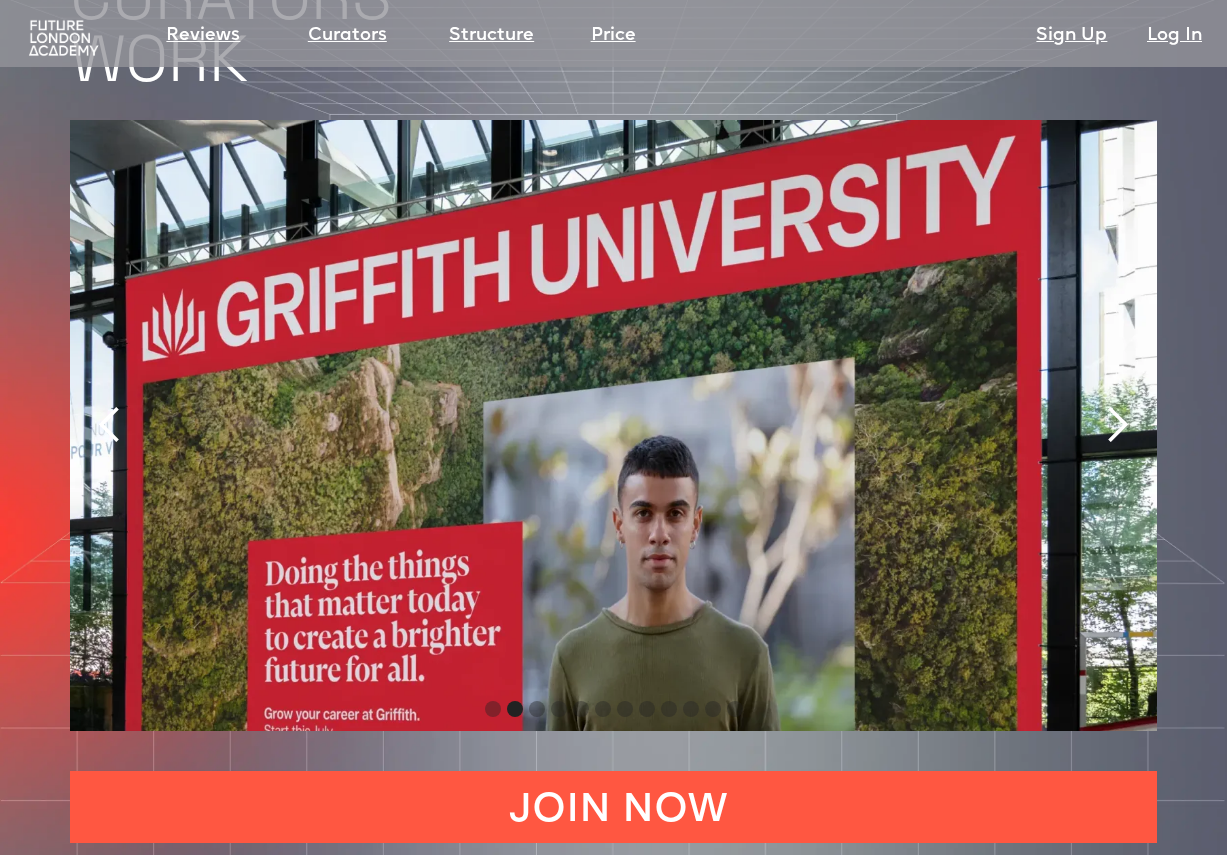 click at bounding box center (1117, 425) 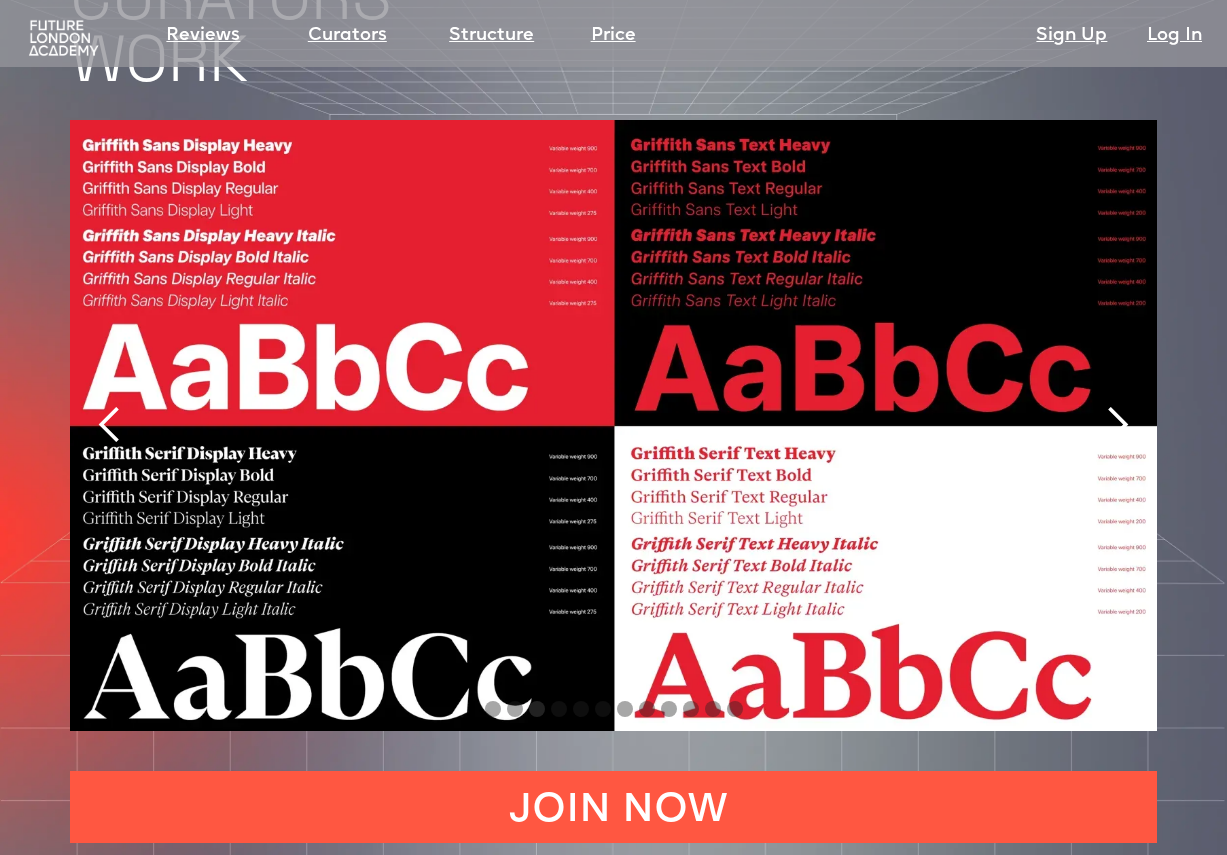 click at bounding box center (1117, 425) 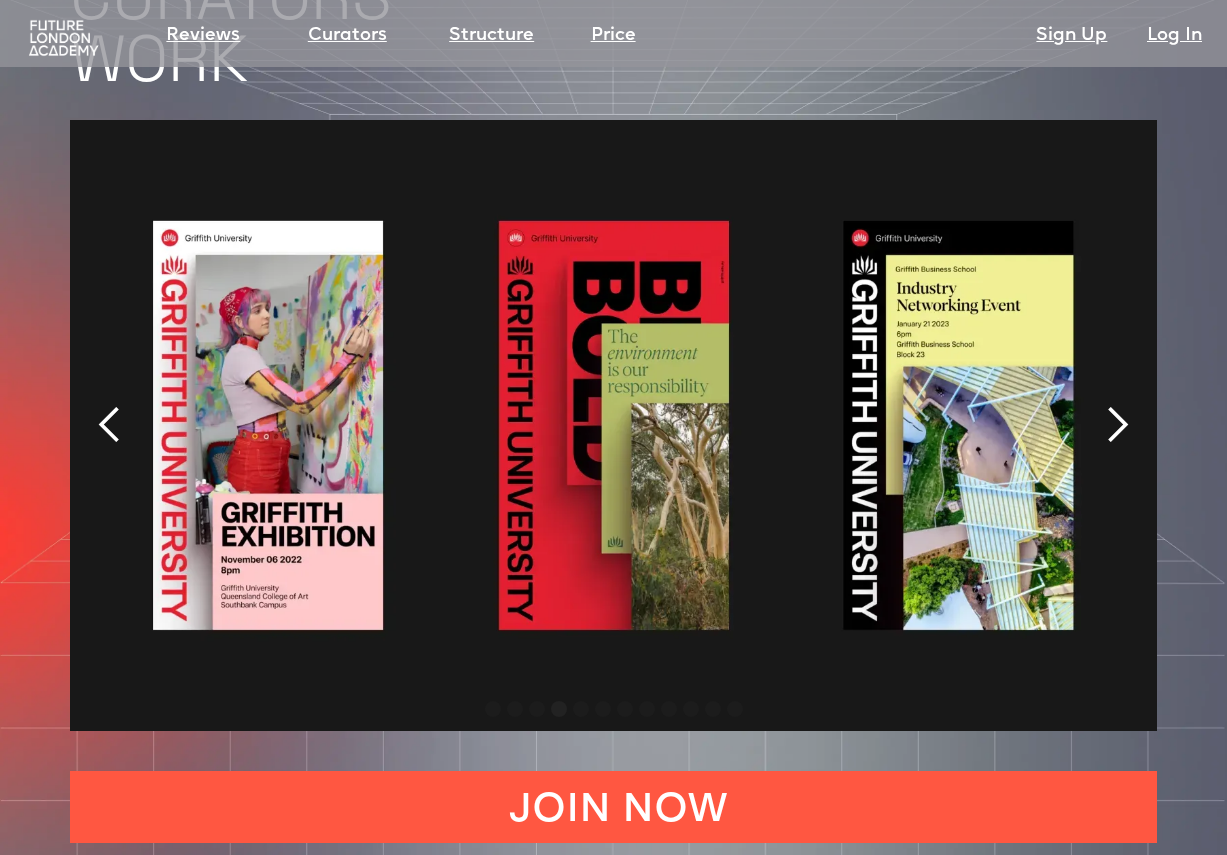 click at bounding box center [1117, 425] 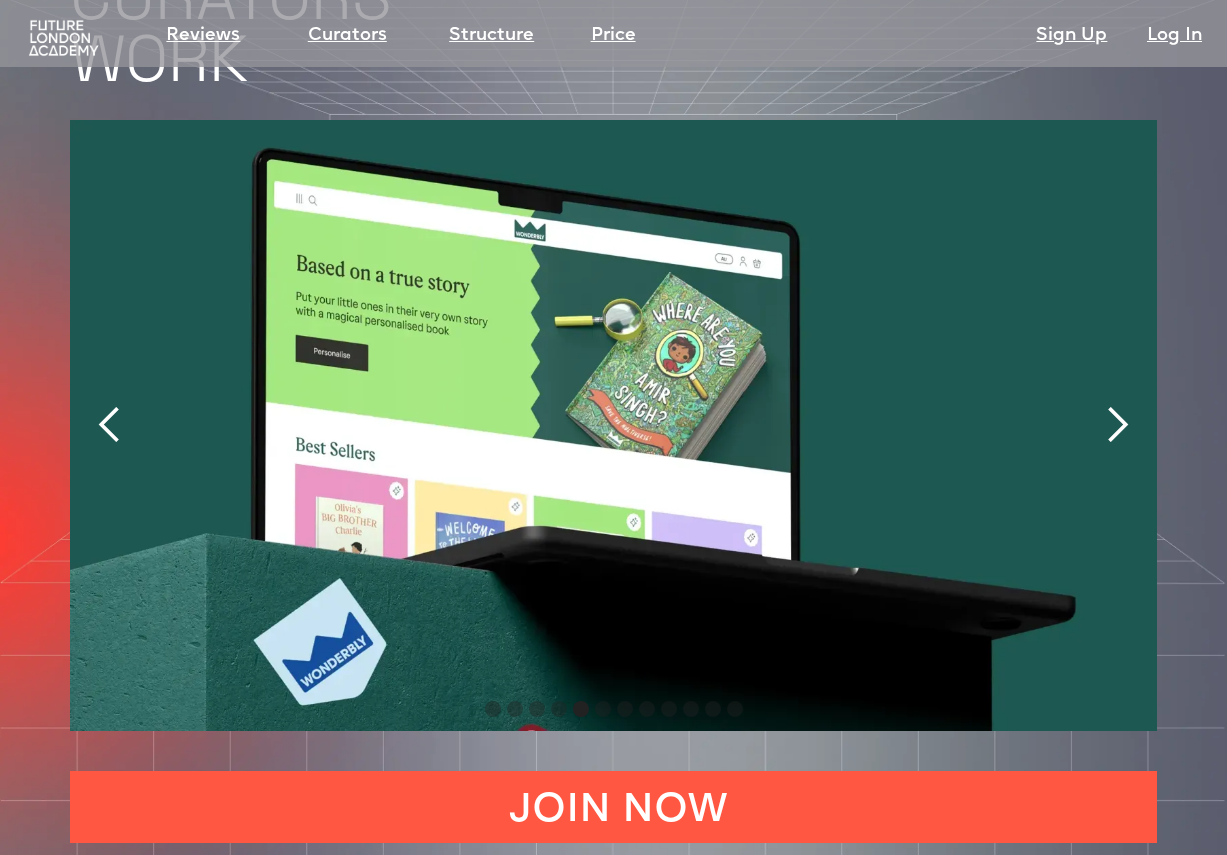 click at bounding box center (1117, 425) 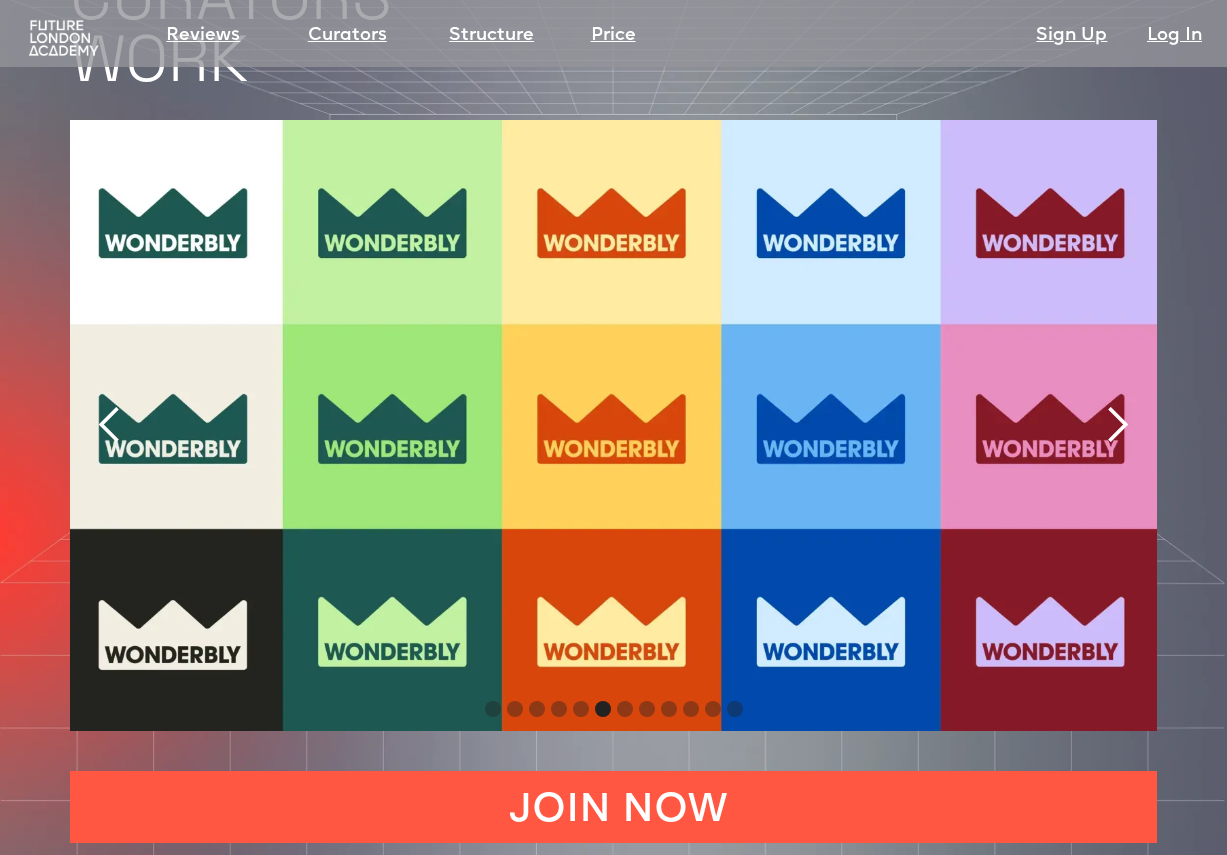 click at bounding box center (1117, 425) 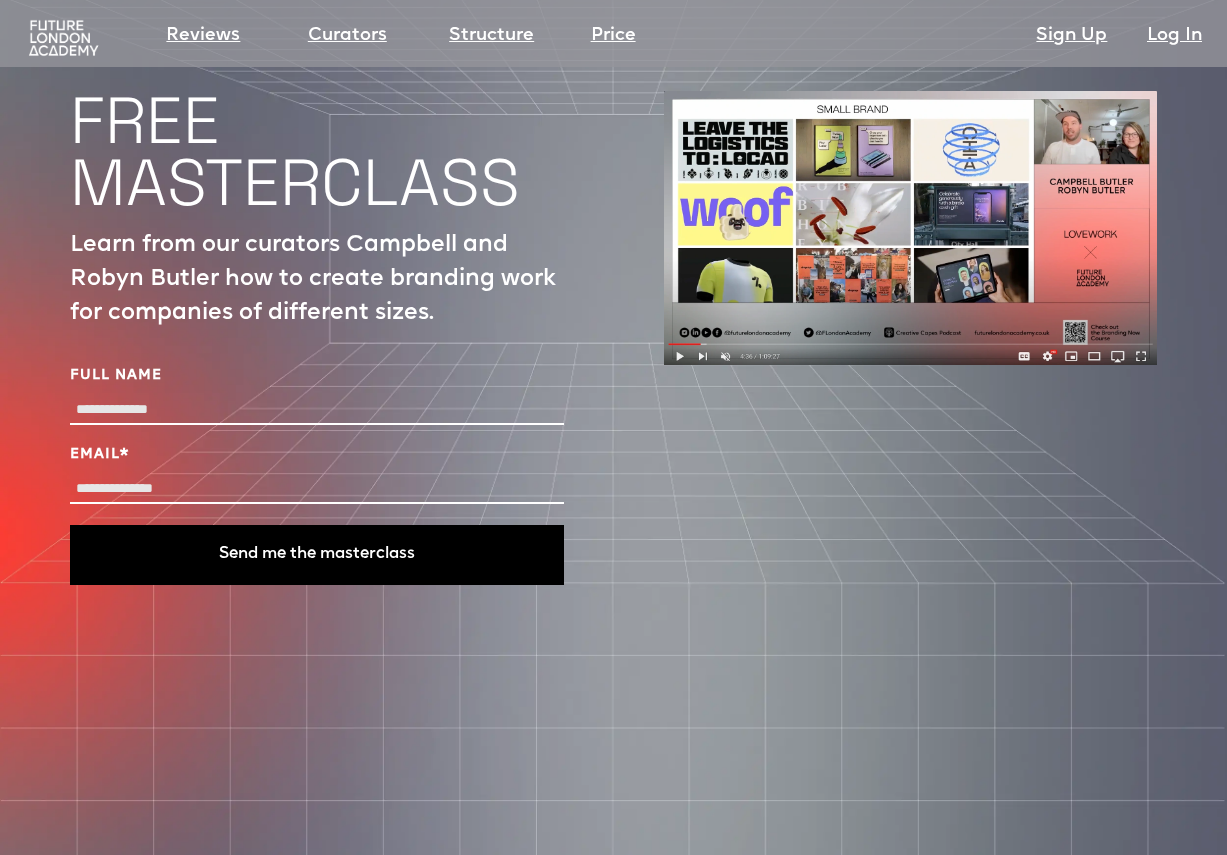 scroll, scrollTop: 6775, scrollLeft: 0, axis: vertical 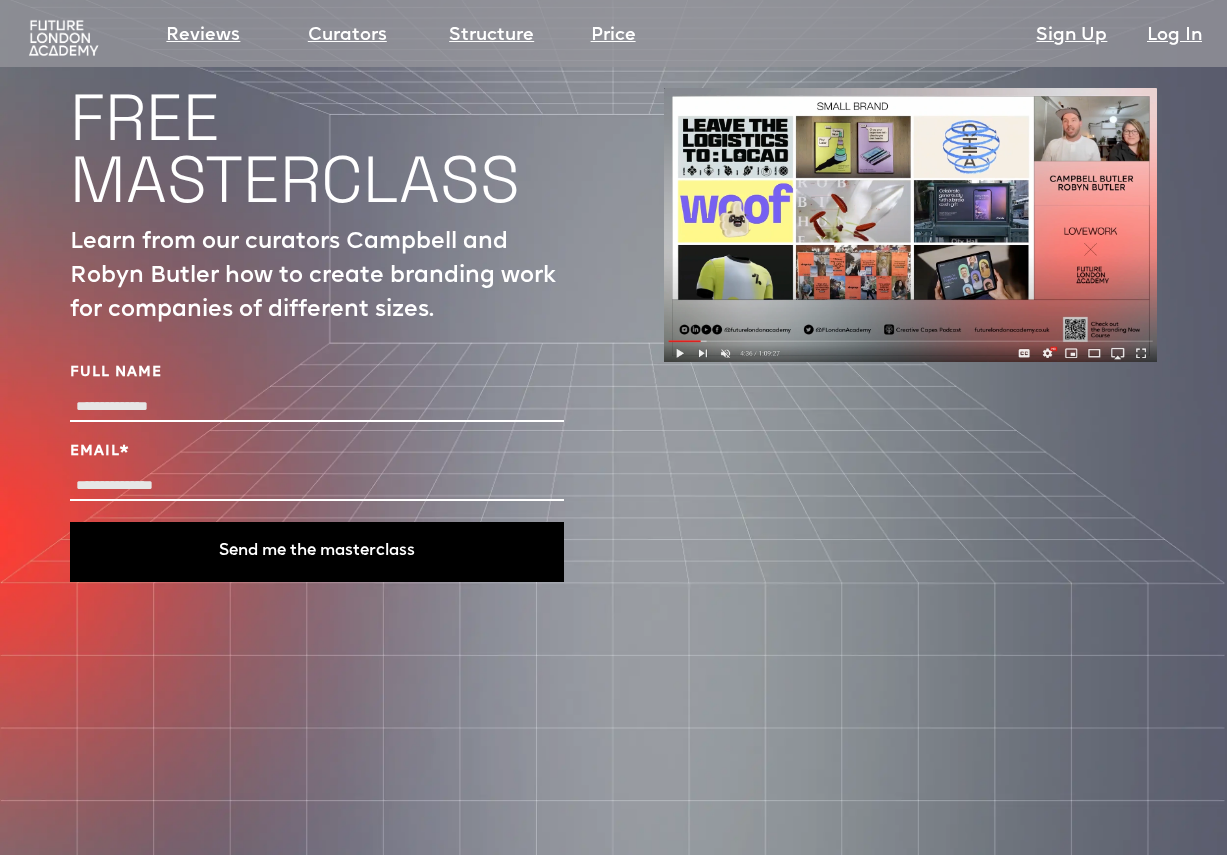 click on "Full Name" at bounding box center (317, 407) 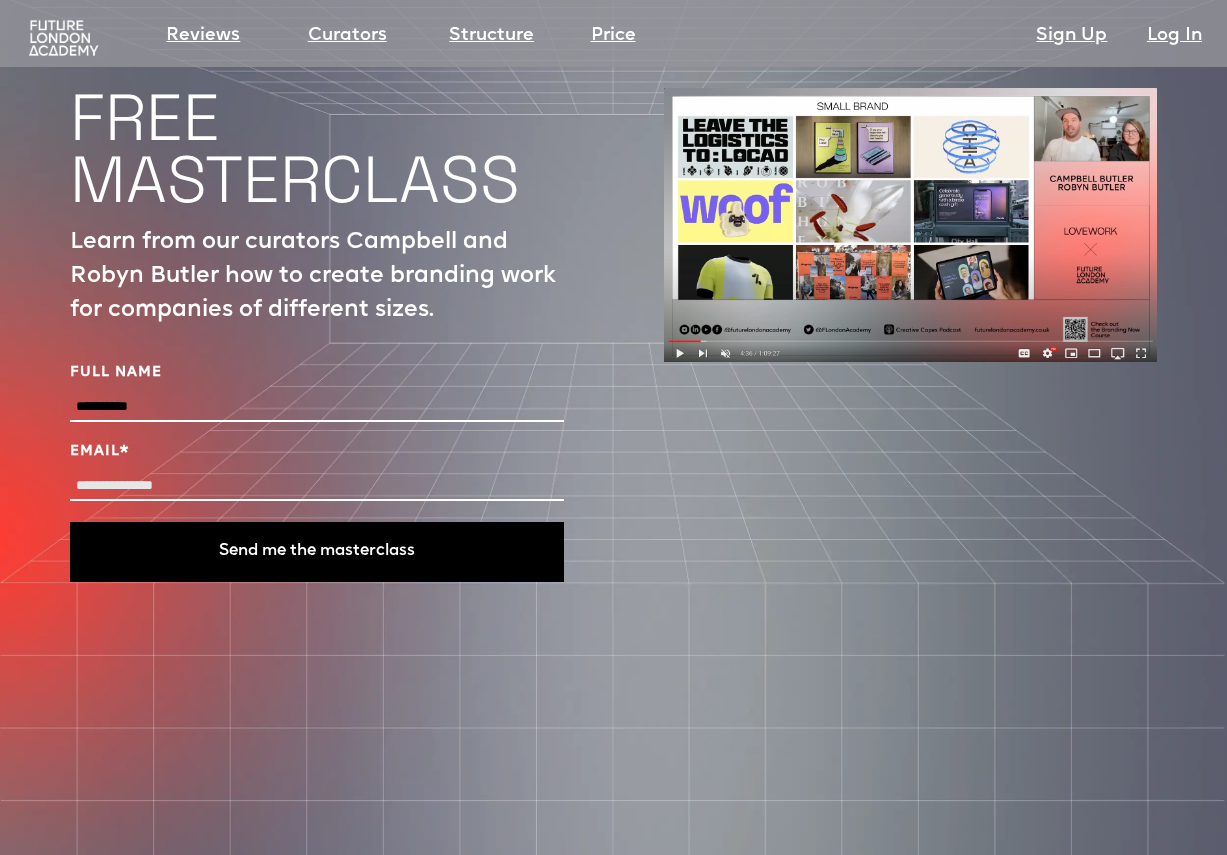 type on "**********" 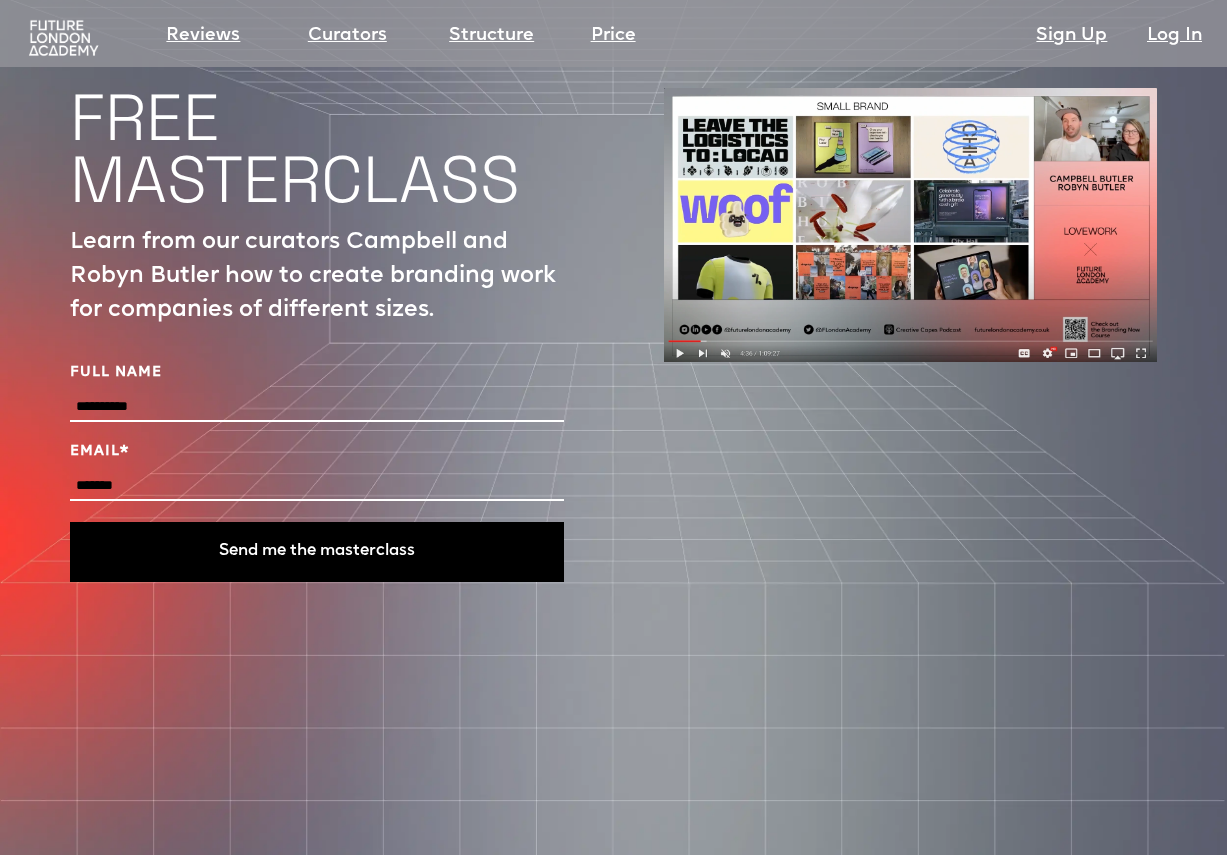 type on "**********" 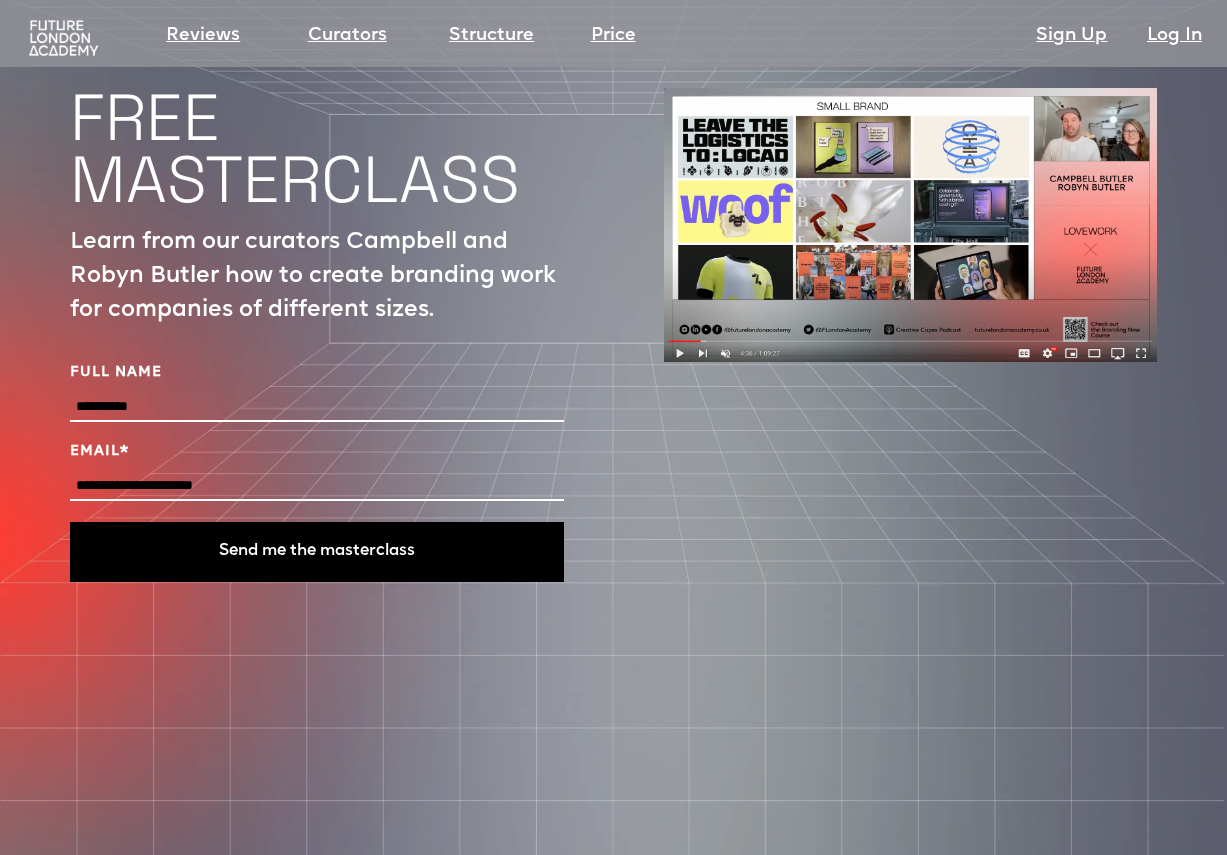 click on "Send me the masterclass" at bounding box center [317, 552] 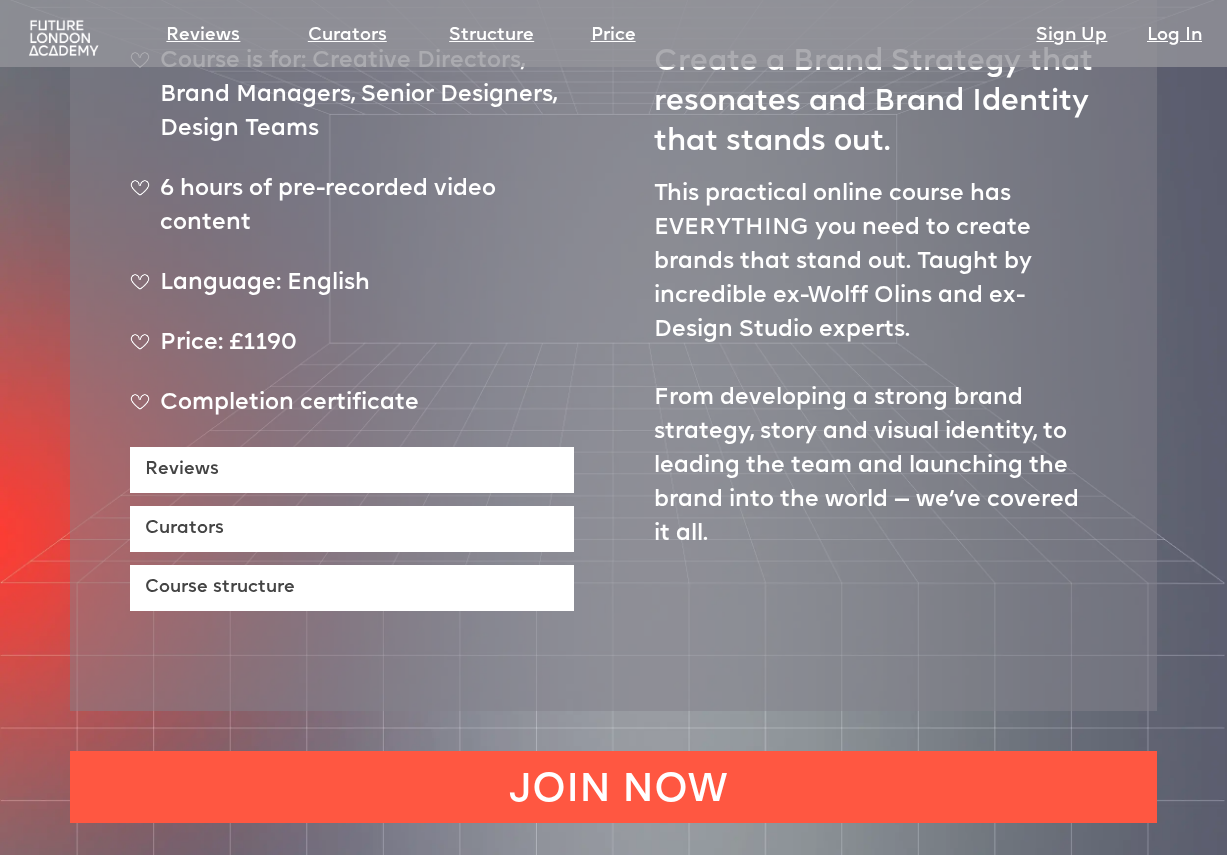 scroll, scrollTop: 751, scrollLeft: 0, axis: vertical 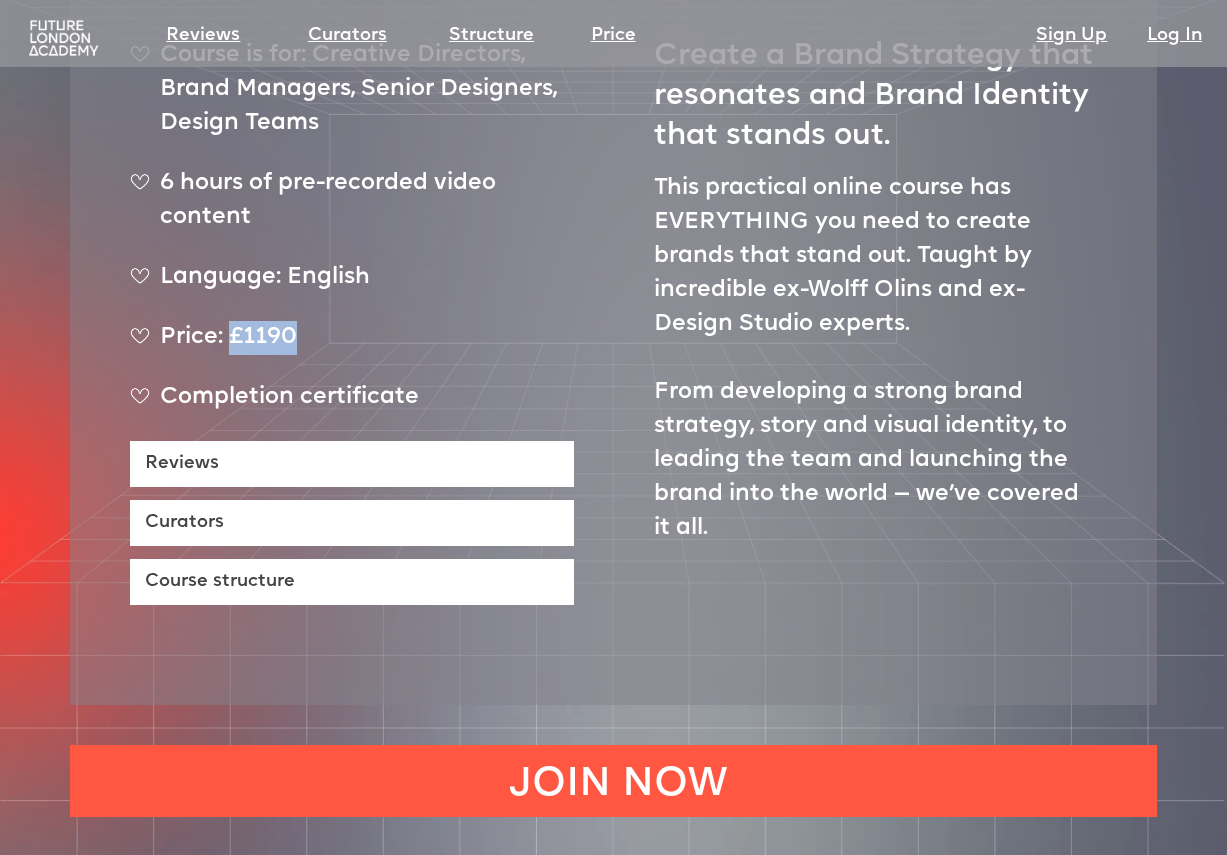 drag, startPoint x: 229, startPoint y: 341, endPoint x: 295, endPoint y: 341, distance: 66 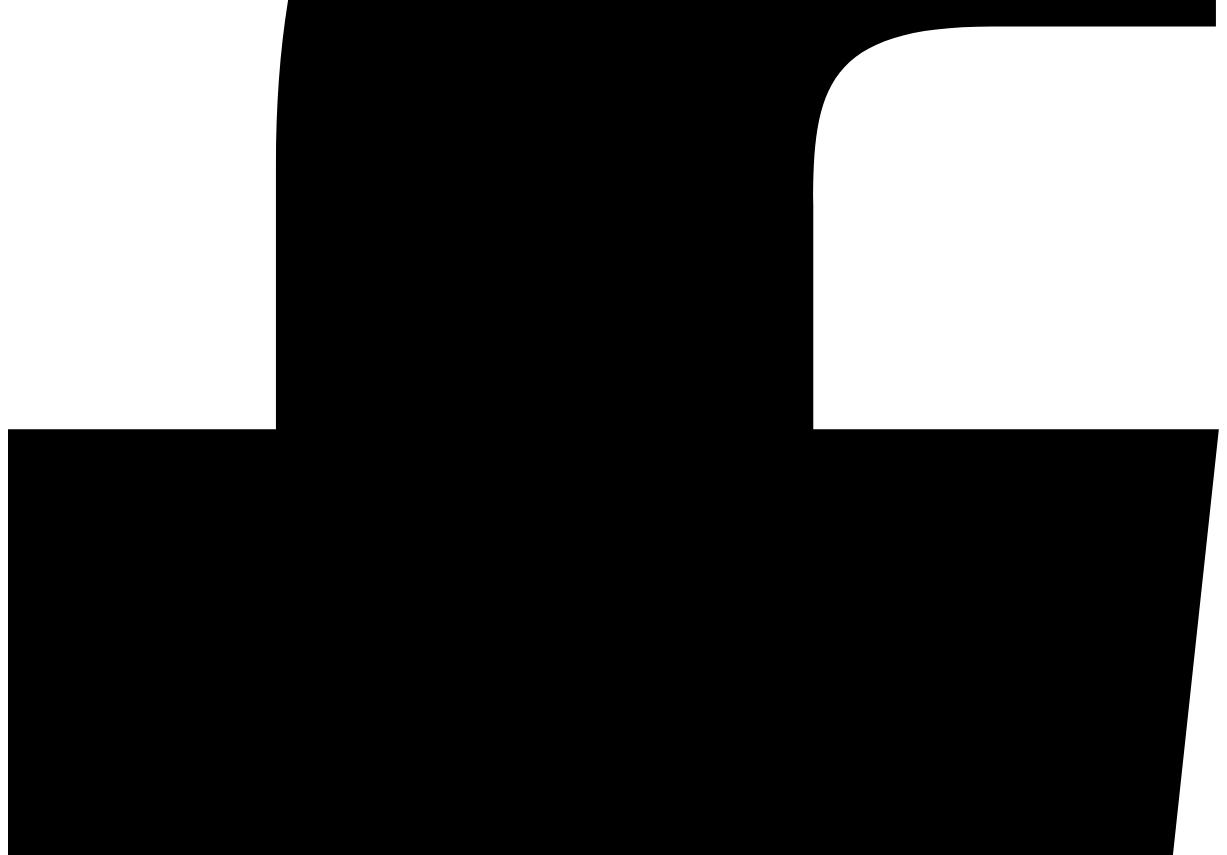scroll, scrollTop: 656, scrollLeft: 0, axis: vertical 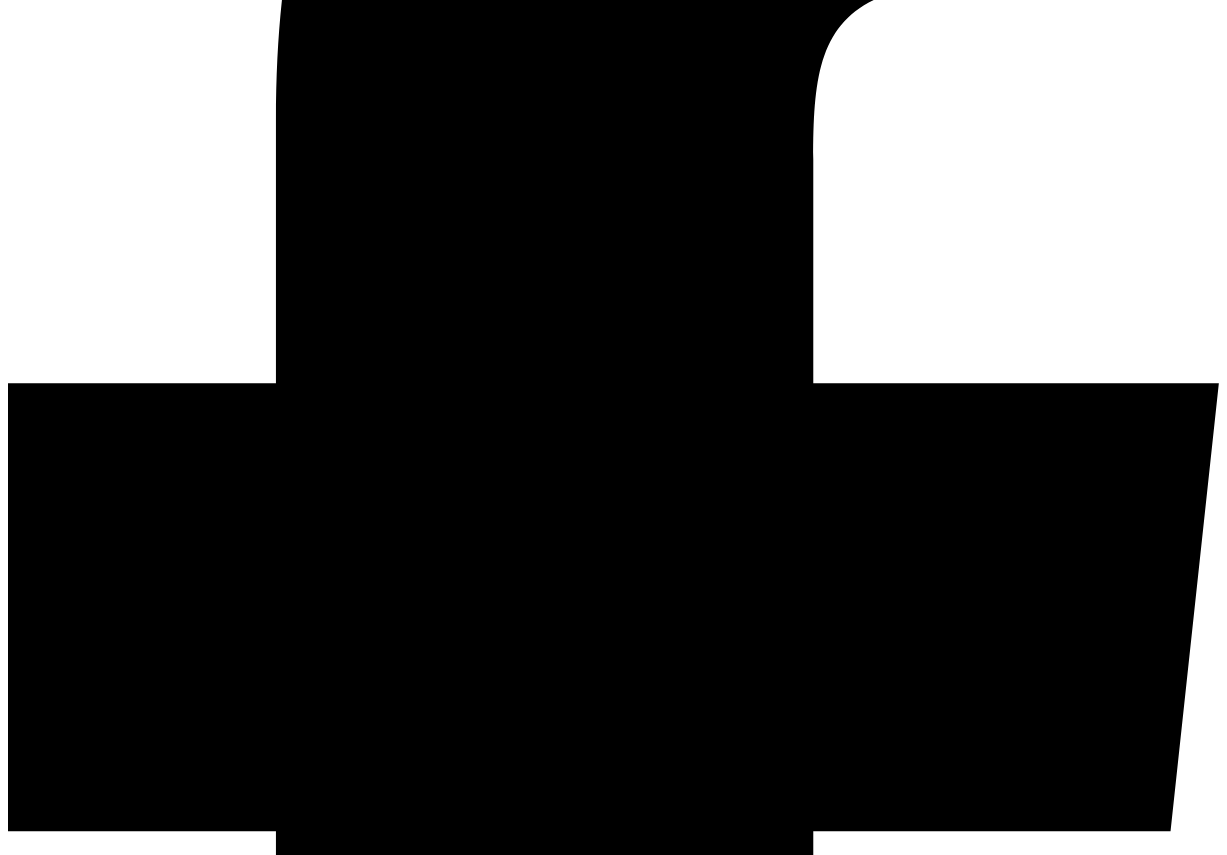 drag, startPoint x: 611, startPoint y: 107, endPoint x: 1088, endPoint y: 374, distance: 546.64246 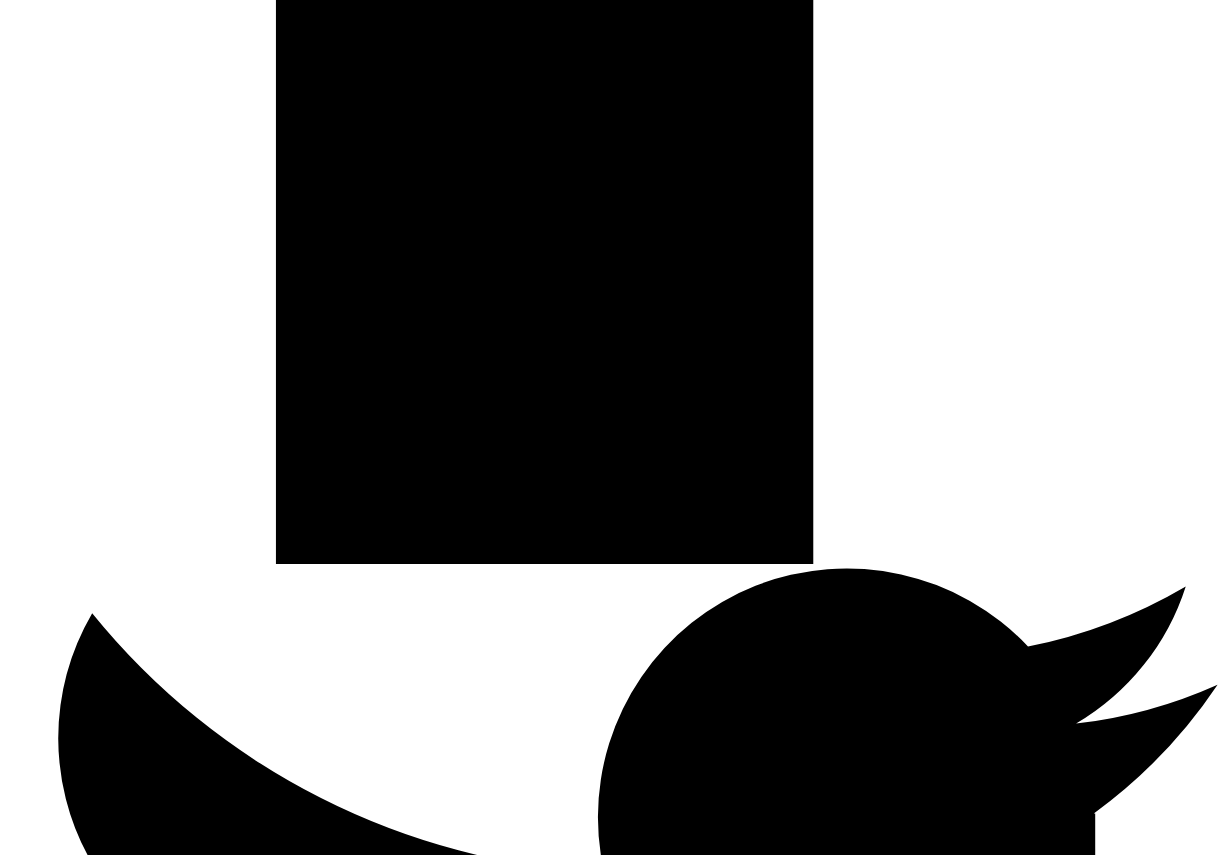 scroll, scrollTop: 2344, scrollLeft: 0, axis: vertical 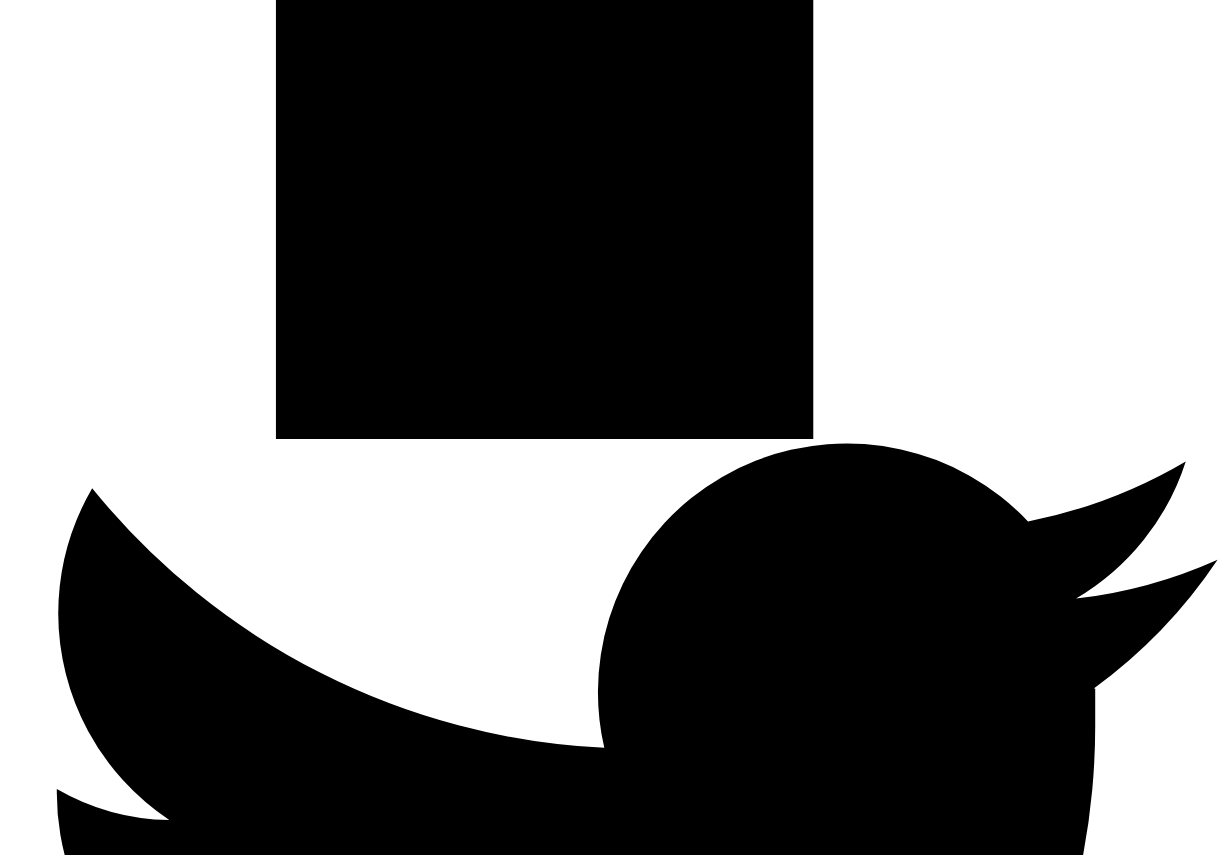 drag, startPoint x: 613, startPoint y: 97, endPoint x: 693, endPoint y: 435, distance: 347.33844 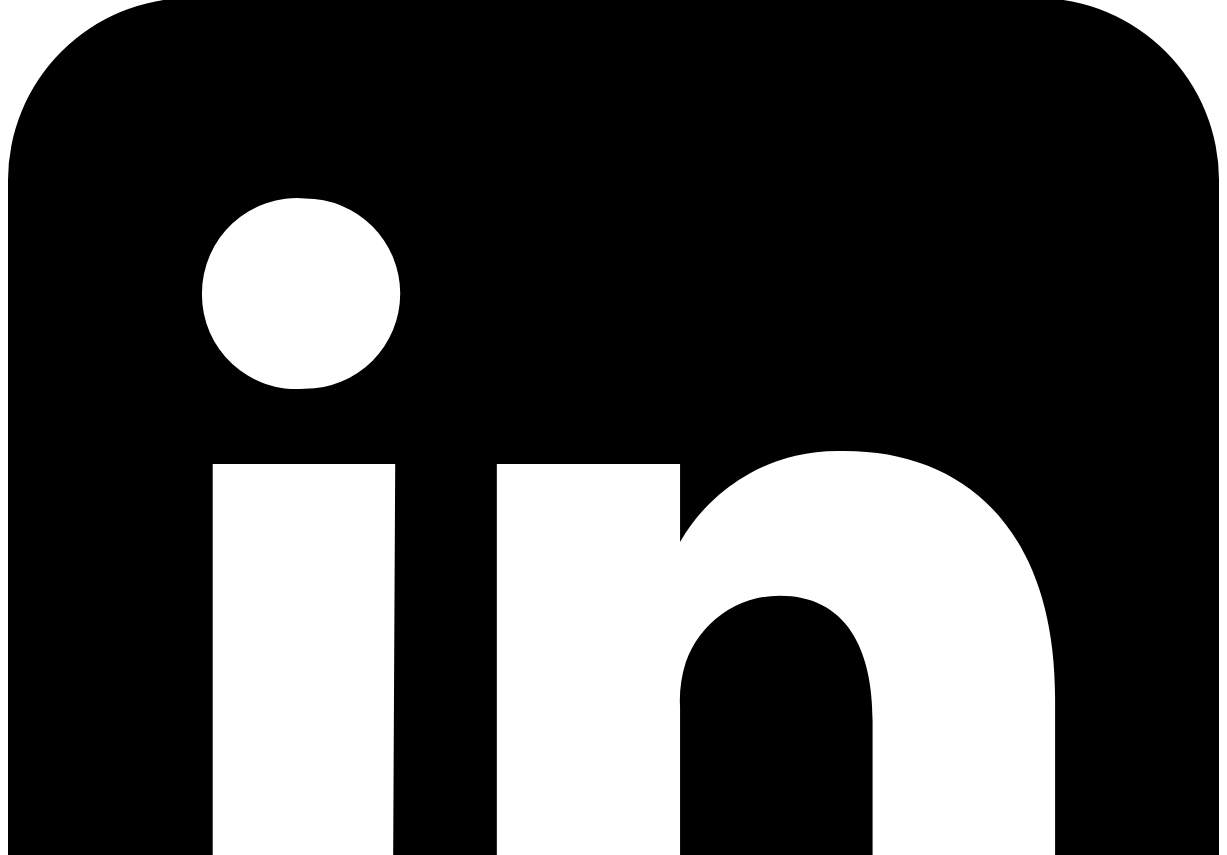 scroll, scrollTop: 5911, scrollLeft: 0, axis: vertical 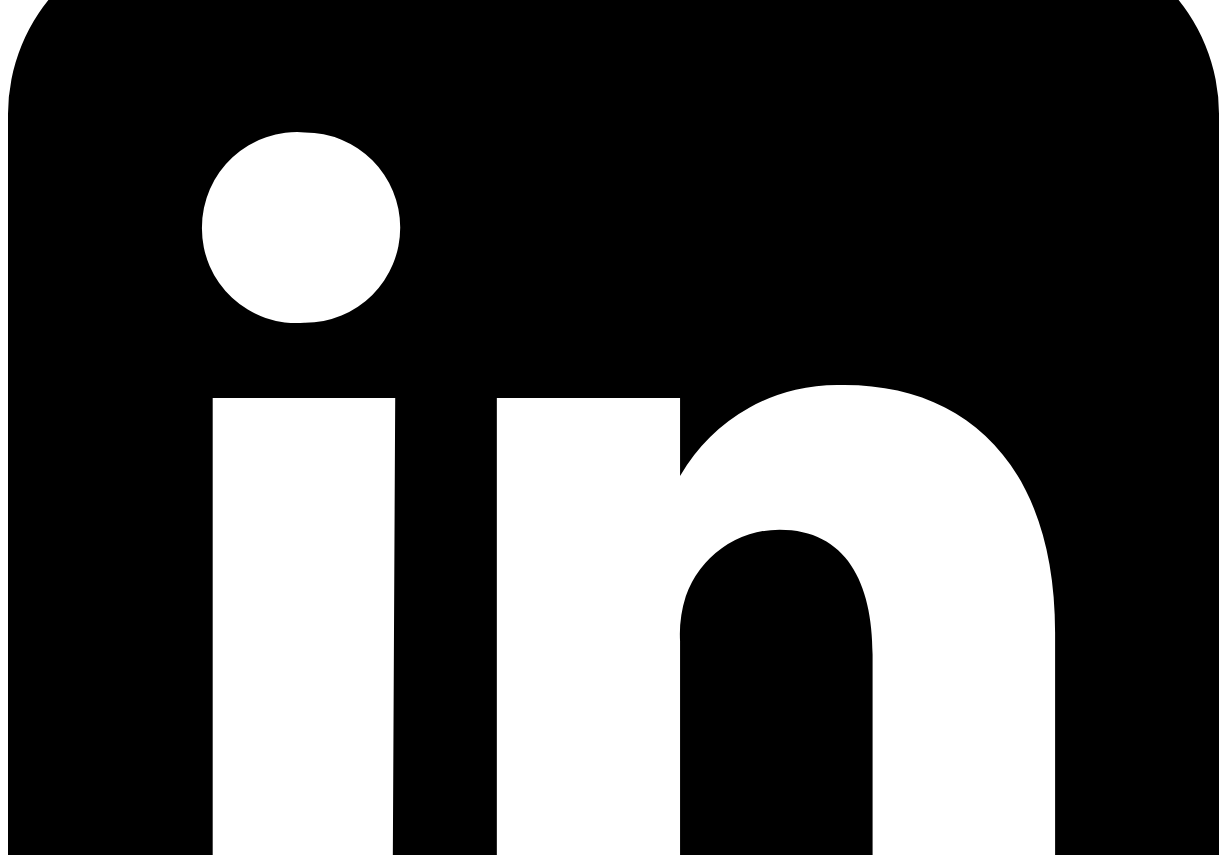 click on "I 'm not a traditional designer, is this programme right for me?" at bounding box center [613, 23322] 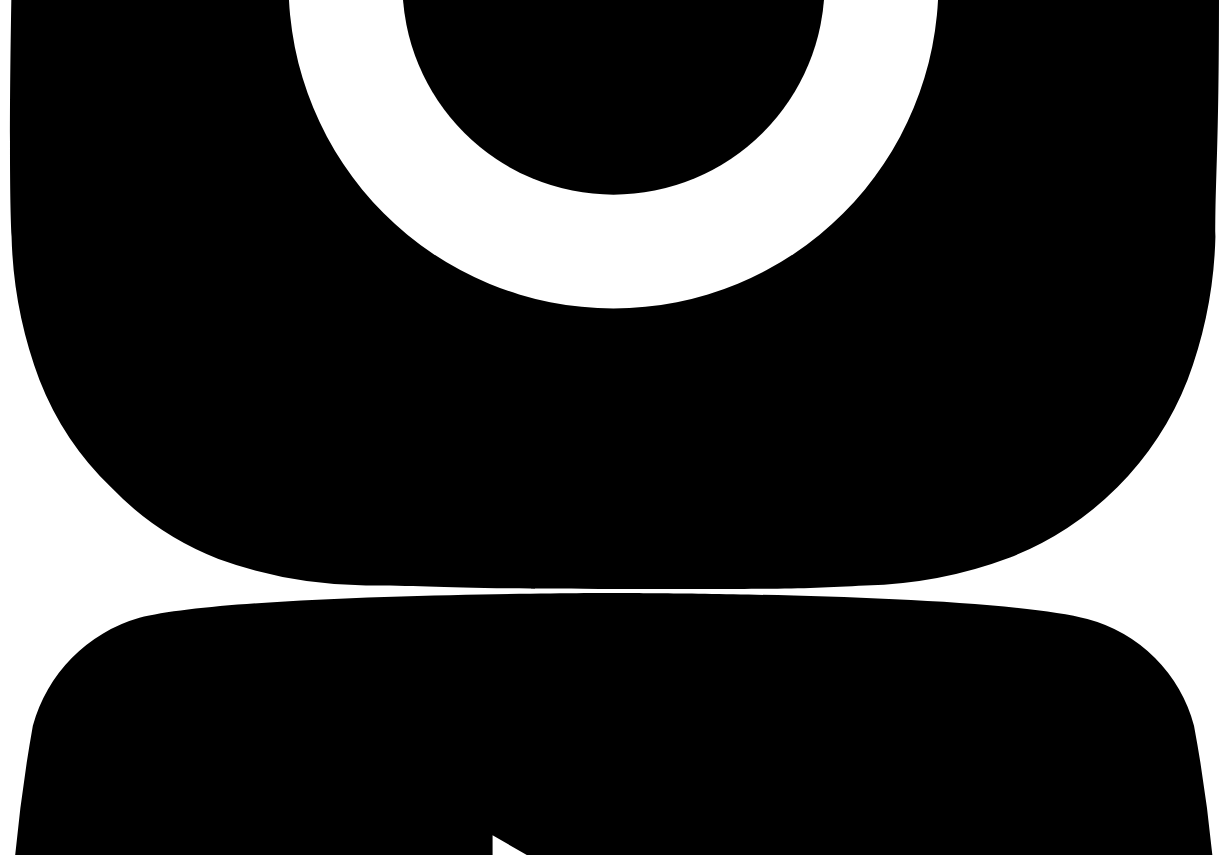 scroll, scrollTop: 4386, scrollLeft: 0, axis: vertical 